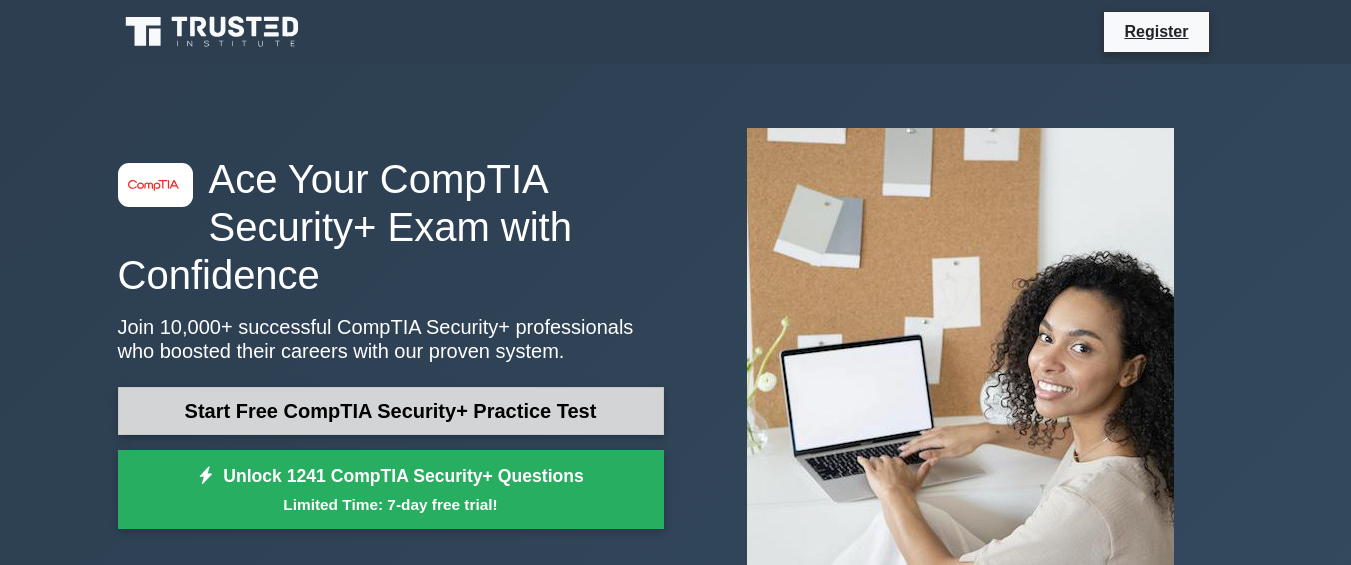 scroll, scrollTop: 0, scrollLeft: 0, axis: both 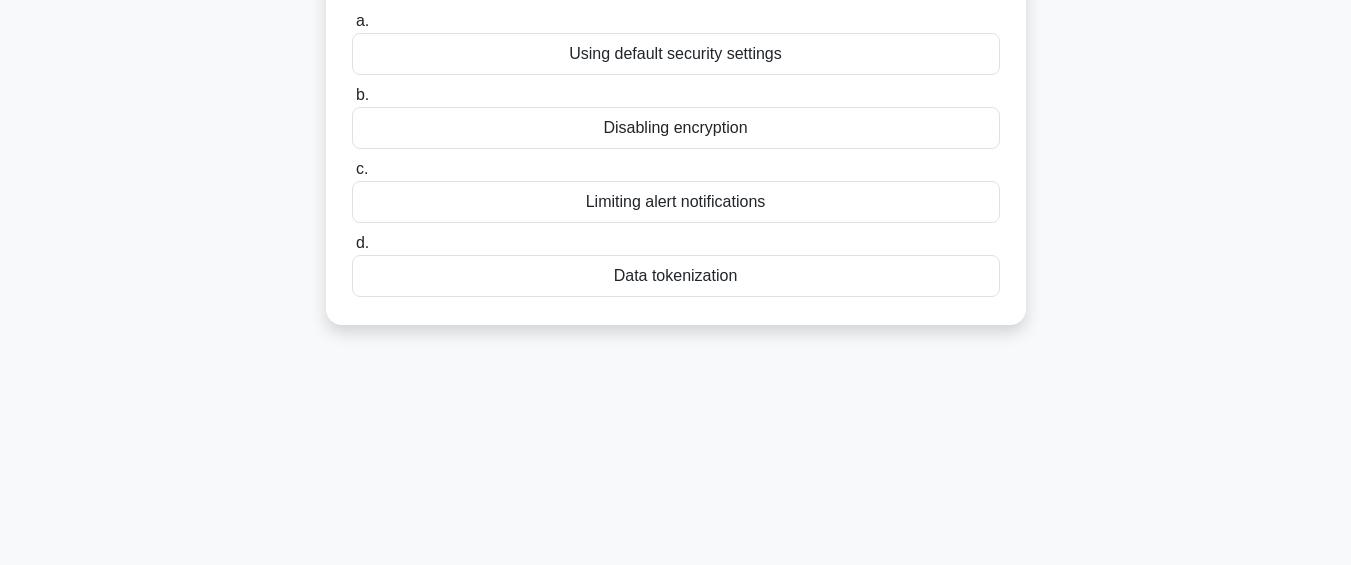 click on "Data tokenization" at bounding box center (676, 276) 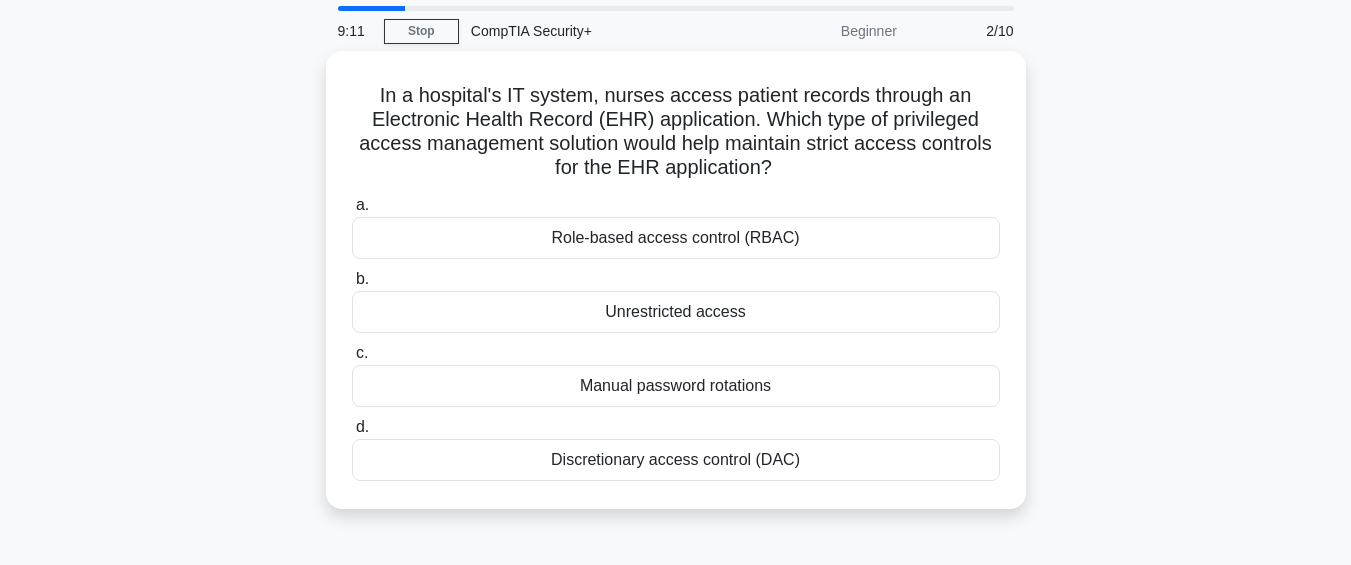 scroll, scrollTop: 63, scrollLeft: 0, axis: vertical 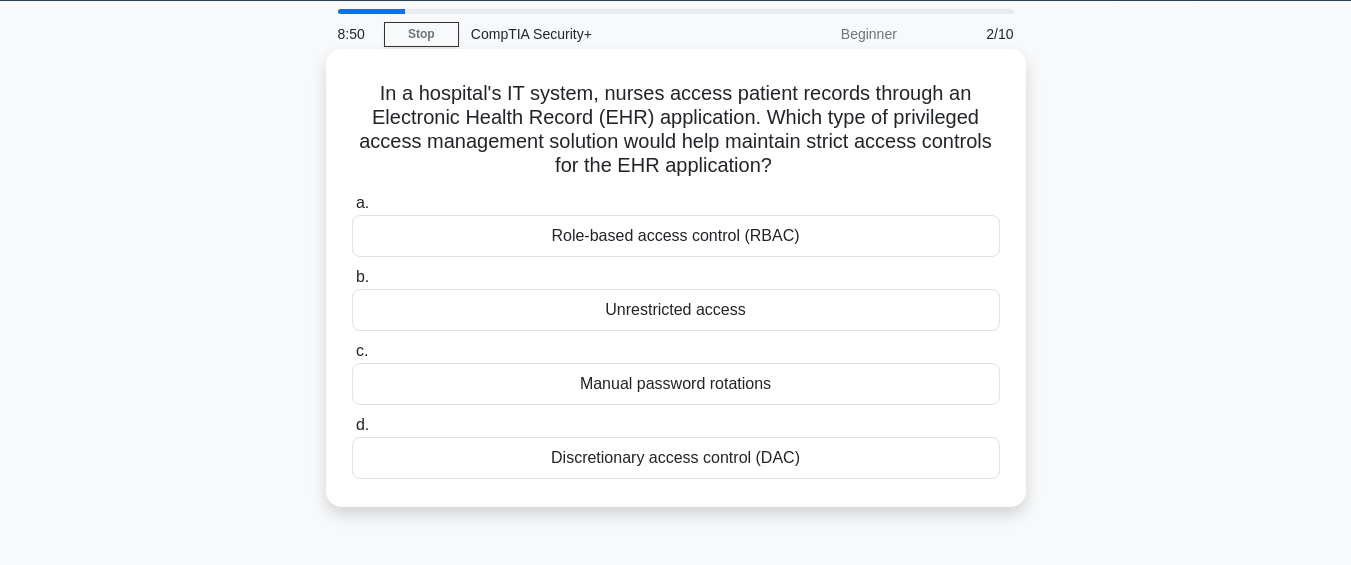 click on "Role-based access control (RBAC)" at bounding box center (676, 236) 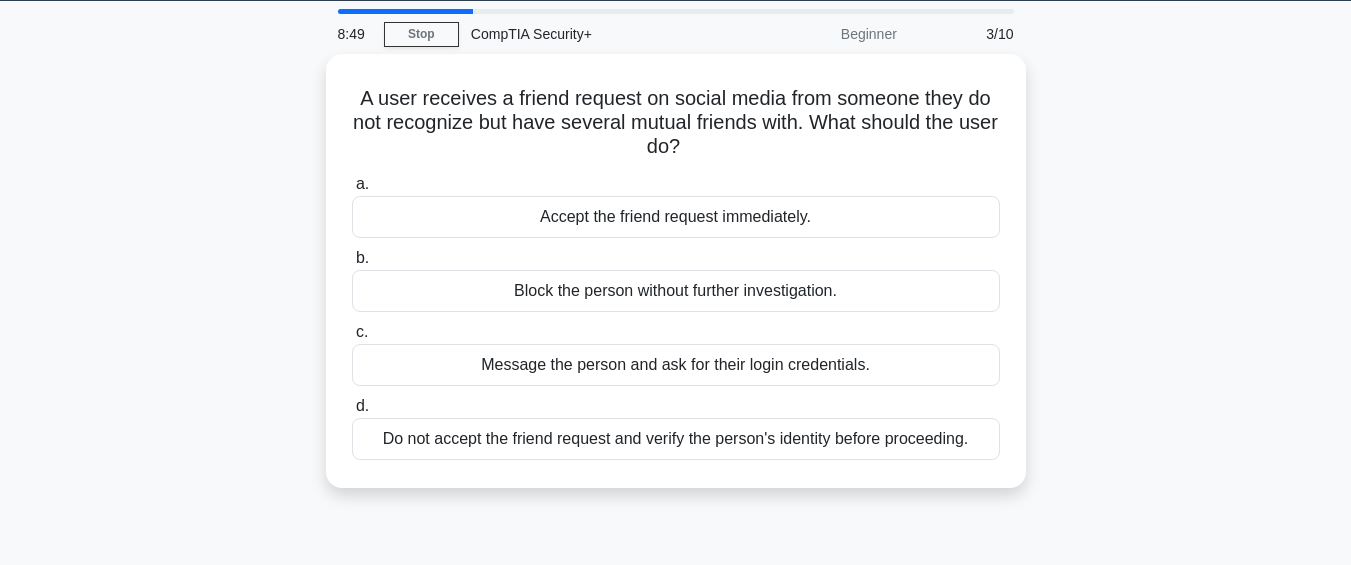scroll, scrollTop: 0, scrollLeft: 0, axis: both 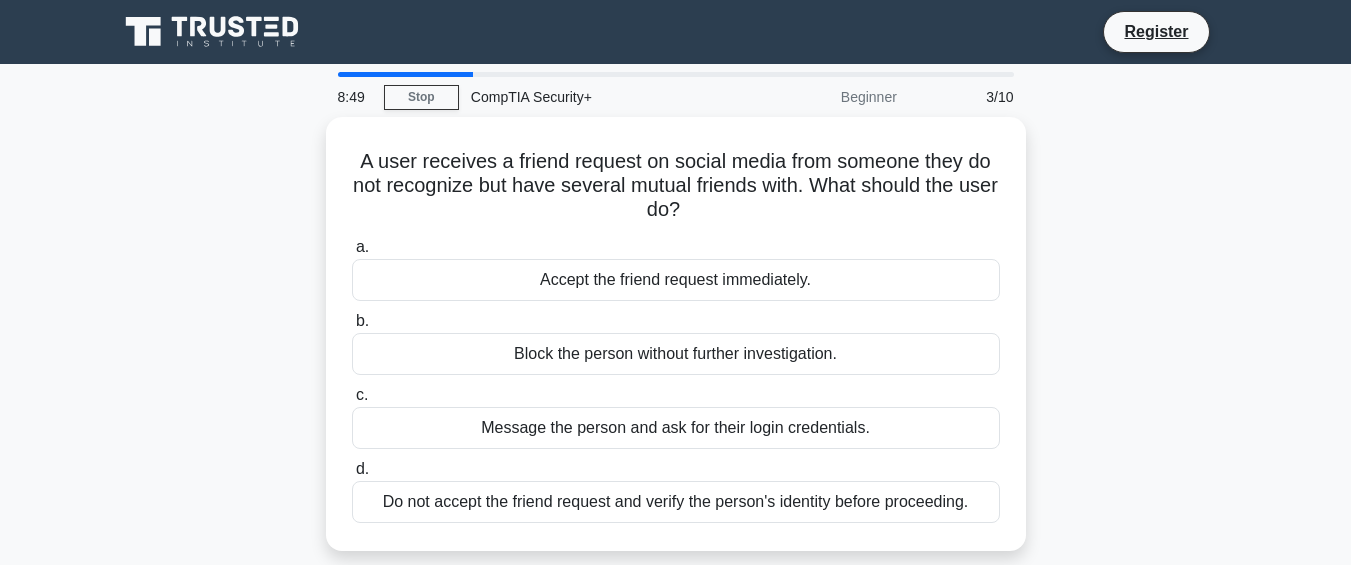 drag, startPoint x: 569, startPoint y: 246, endPoint x: 239, endPoint y: 289, distance: 332.78973 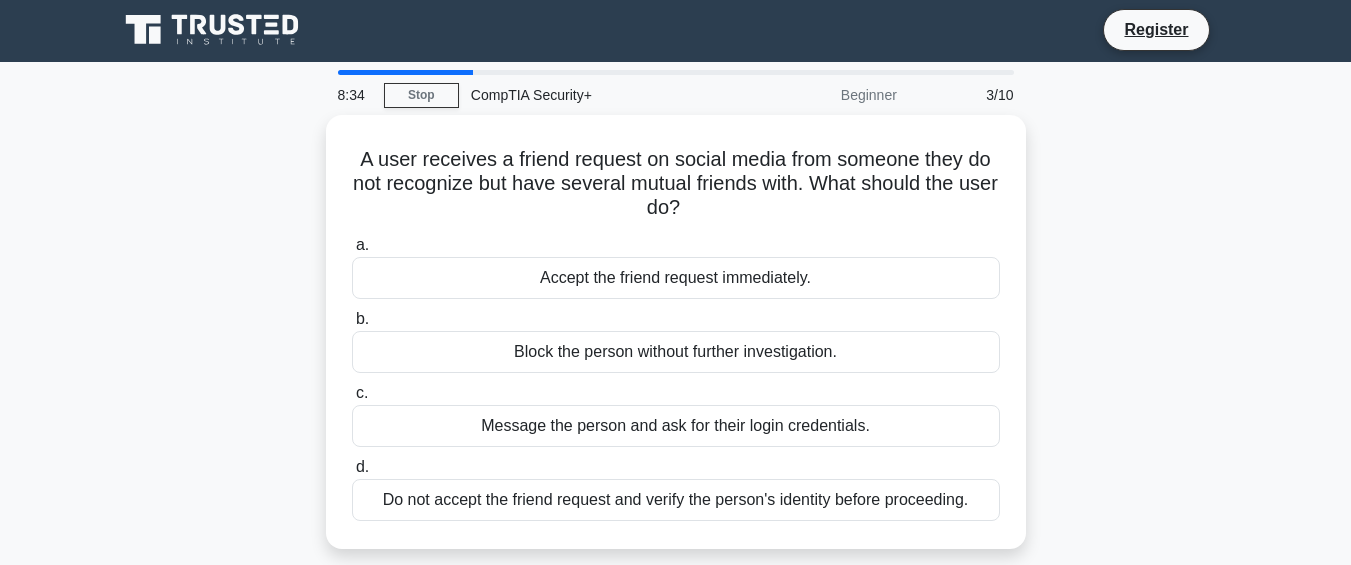 scroll, scrollTop: 0, scrollLeft: 0, axis: both 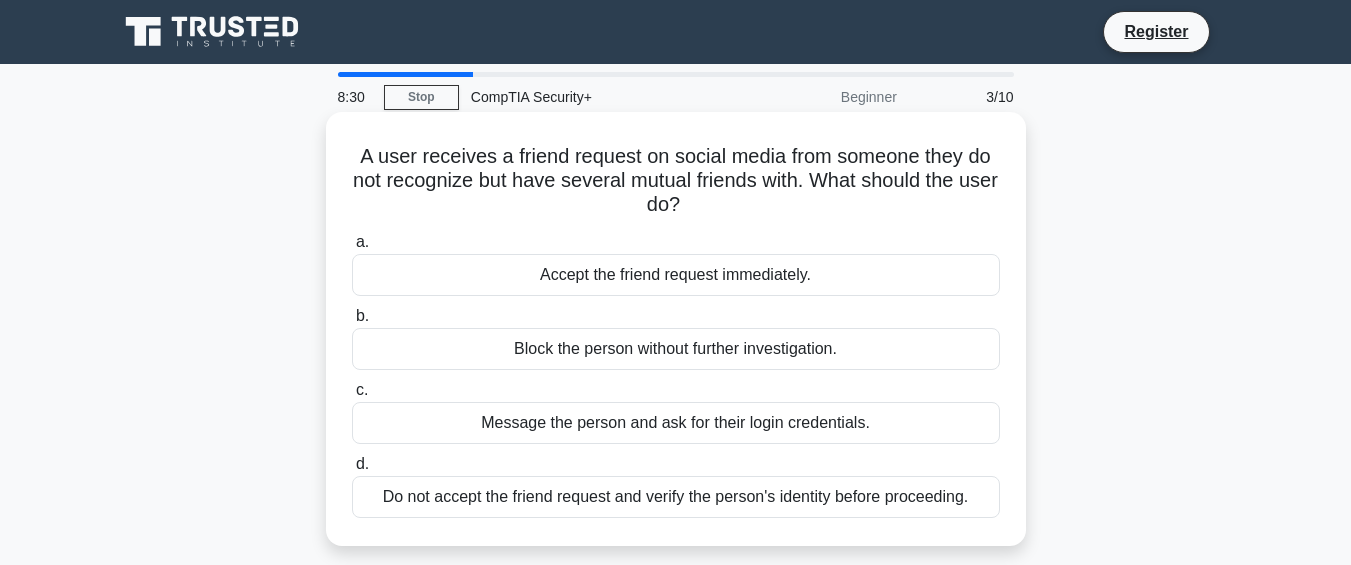 click on "Do not accept the friend request and verify the person's identity before proceeding." at bounding box center [676, 497] 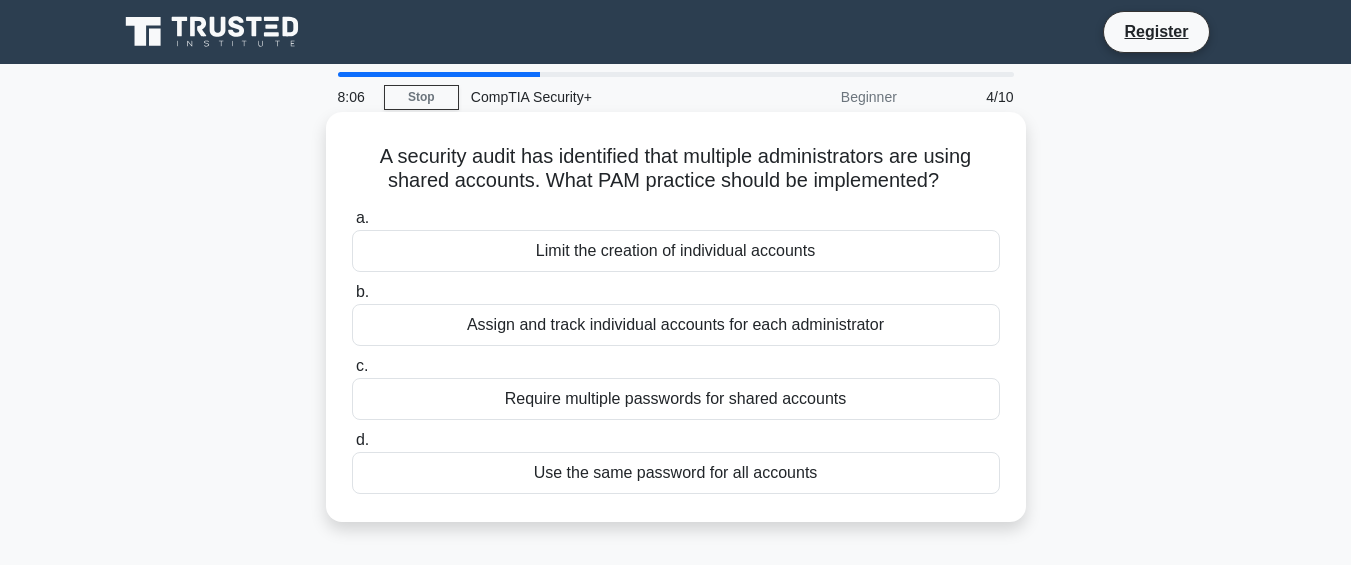 click on "Assign and track individual accounts for each administrator" at bounding box center (676, 325) 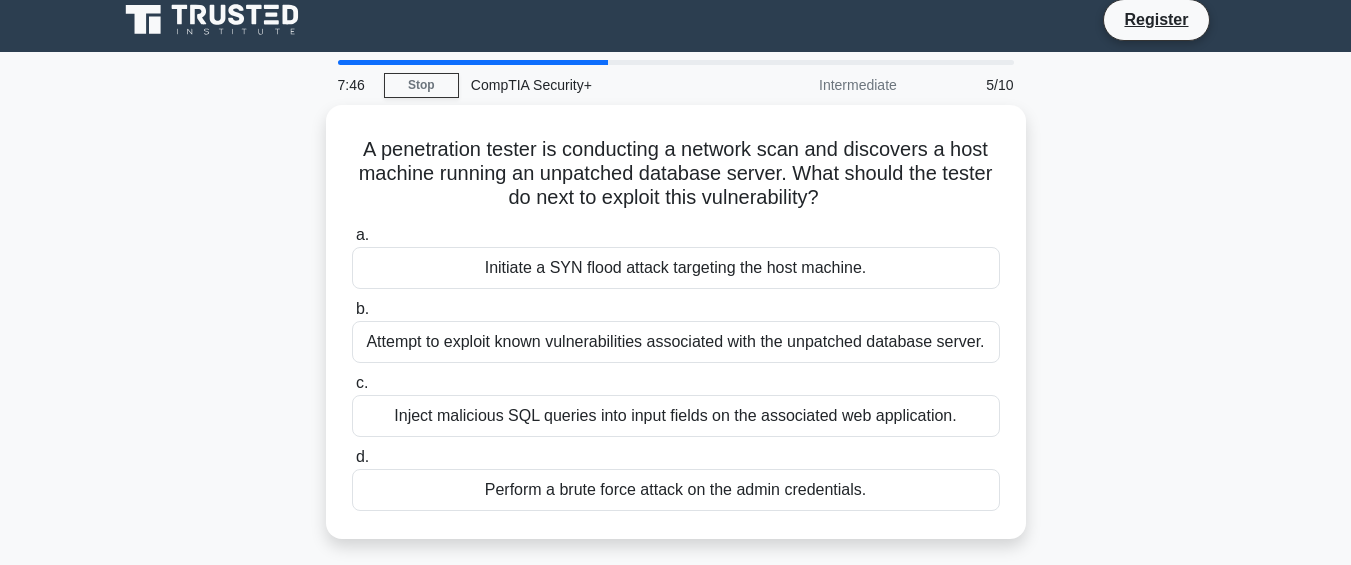 scroll, scrollTop: 0, scrollLeft: 0, axis: both 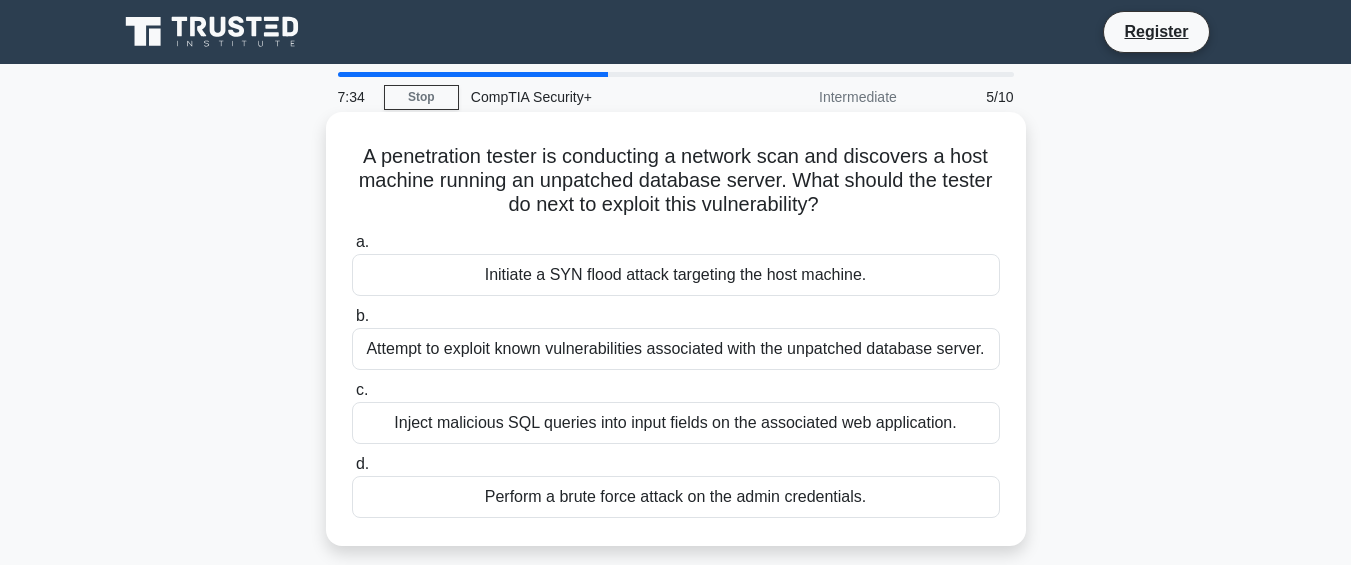 click on "Attempt to exploit known vulnerabilities associated with the unpatched database server." at bounding box center [676, 349] 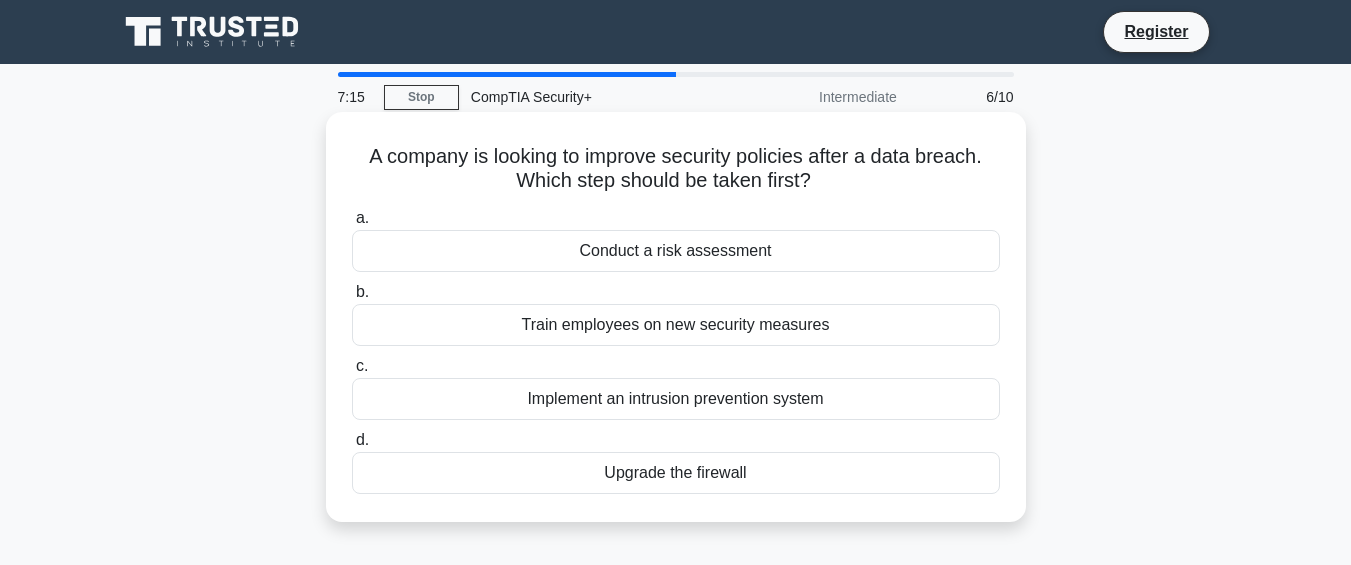 click on "Conduct a risk assessment" at bounding box center [676, 251] 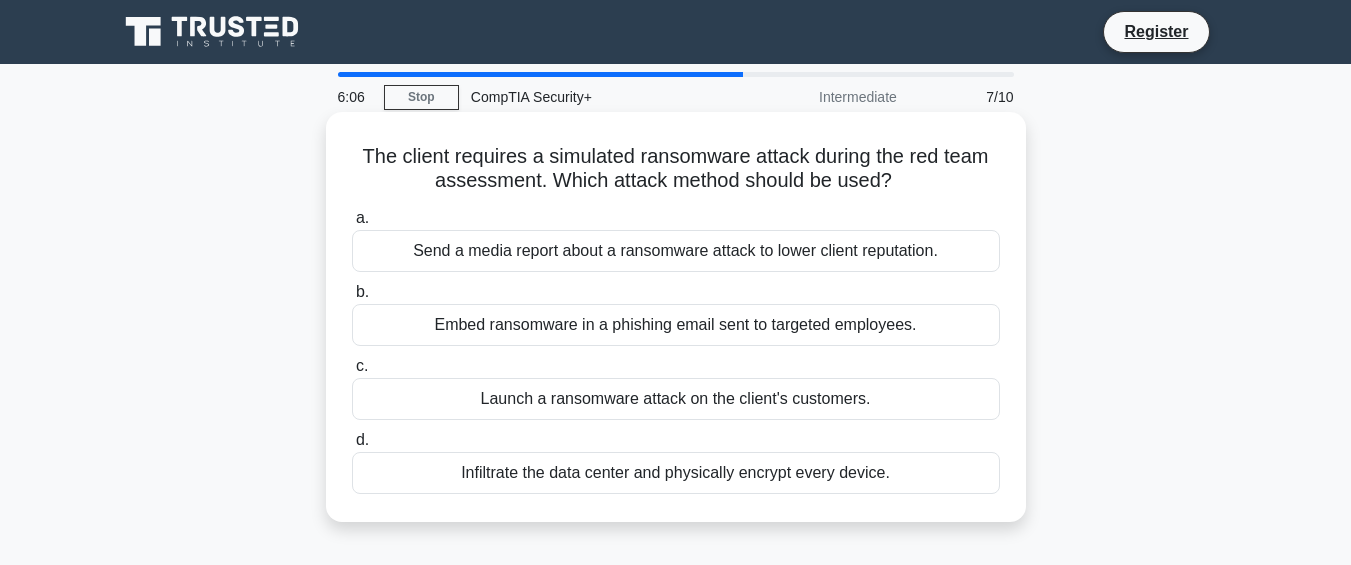 click on "Launch a ransomware attack on the client's customers." at bounding box center [676, 399] 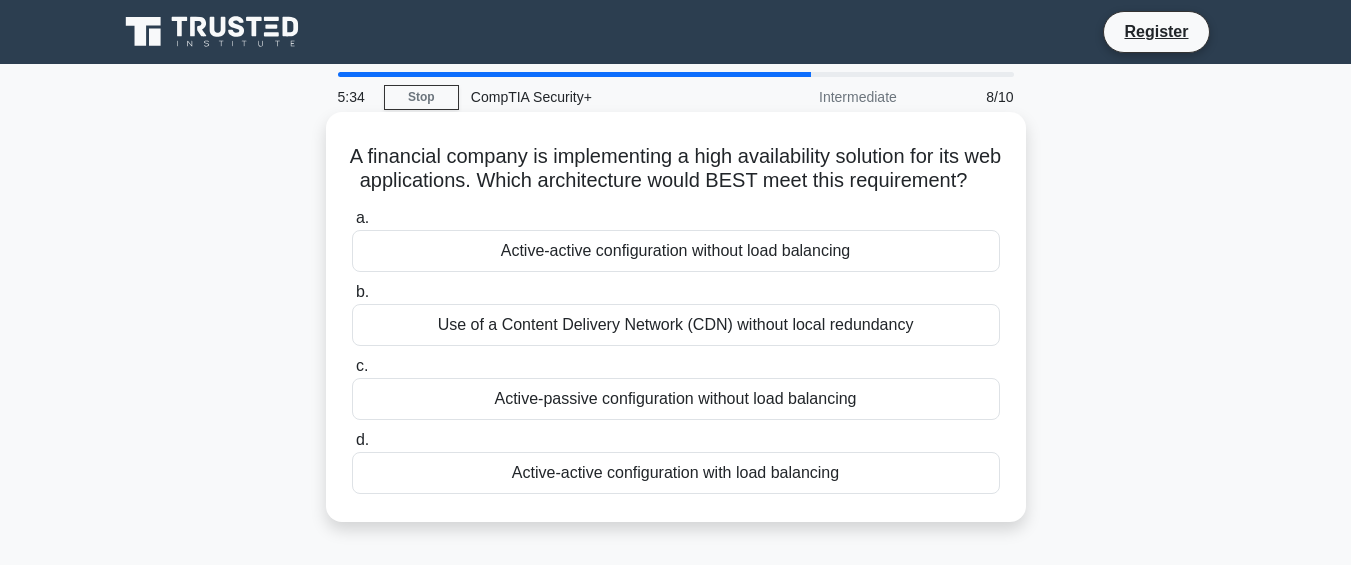 click on "Active-active configuration with load balancing" at bounding box center (676, 473) 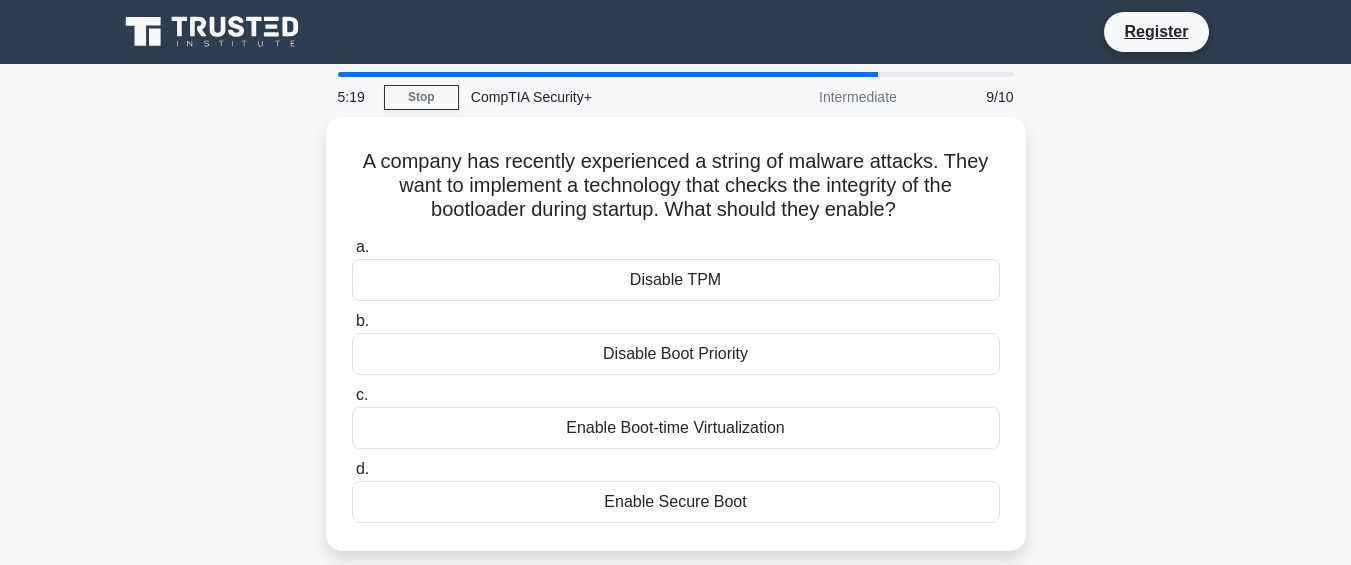click on "A company has recently experienced a string of malware attacks. They want to implement a technology that checks the integrity of the bootloader during startup. What should they enable?
.spinner_0XTQ{transform-origin:center;animation:spinner_y6GP .75s linear infinite}@keyframes spinner_y6GP{100%{transform:rotate(360deg)}}
a.
Disable TPM
b. c." at bounding box center [676, 346] 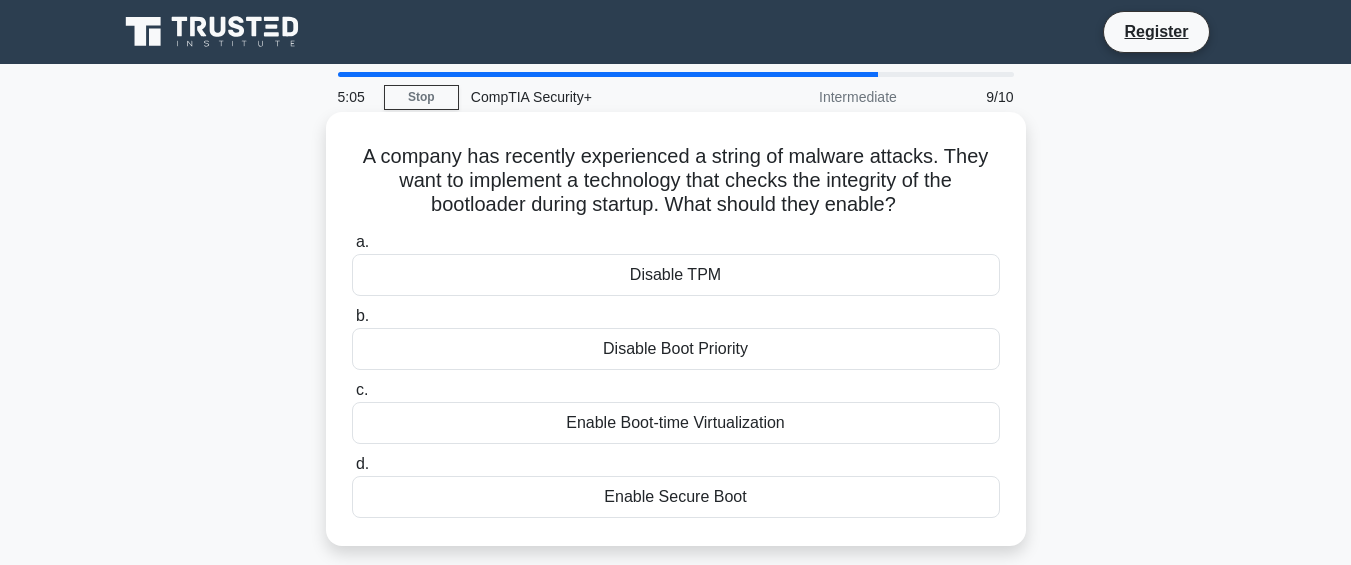 click on "Enable Secure Boot" at bounding box center (676, 497) 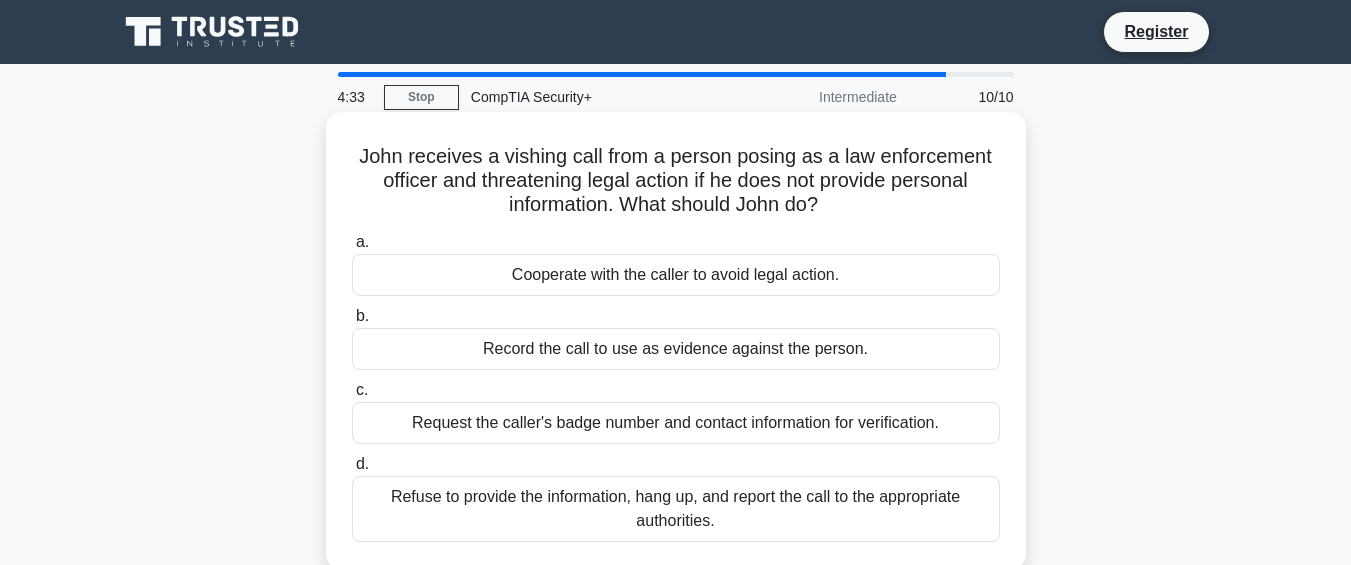 click on "Request the caller's badge number and contact information for verification." at bounding box center [676, 423] 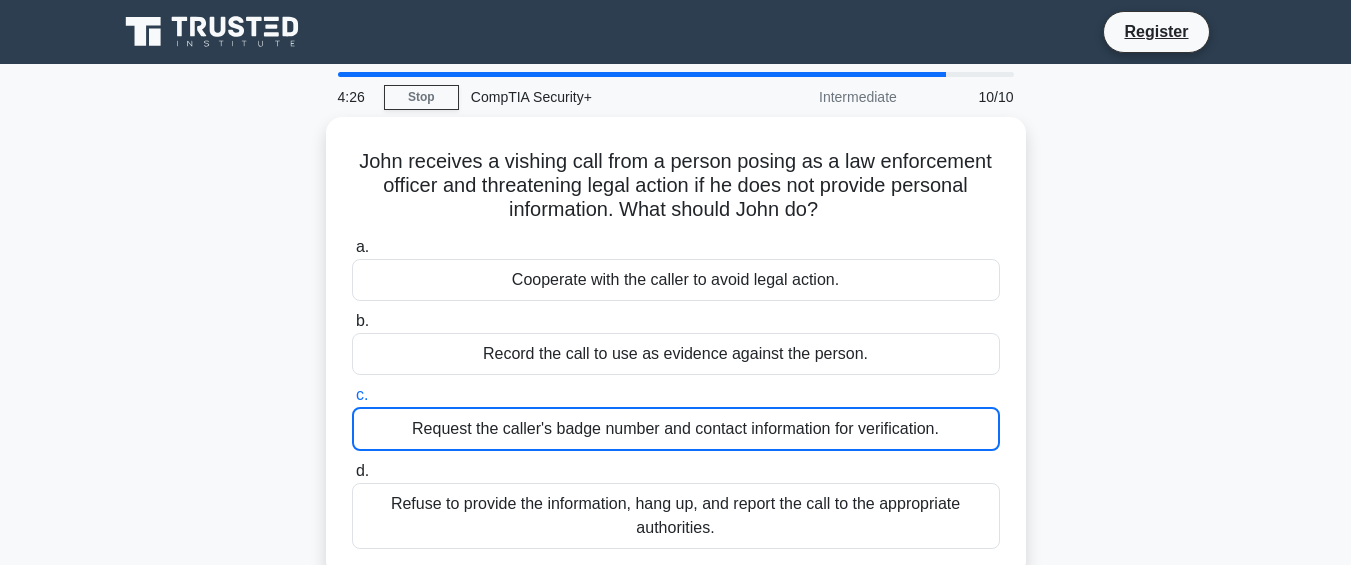 click on "[FIRST] receives a vishing call from a person posing as a law enforcement officer and threatening legal action if he does not provide personal information. What should [FIRST] do?
.spinner_0XTQ{transform-origin:center;animation:spinner_y6GP .75s linear infinite}@keyframes spinner_y6GP{100%{transform:rotate(360deg)}}
a.
Cooperate with the caller to avoid legal action.
b. c." at bounding box center [676, 359] 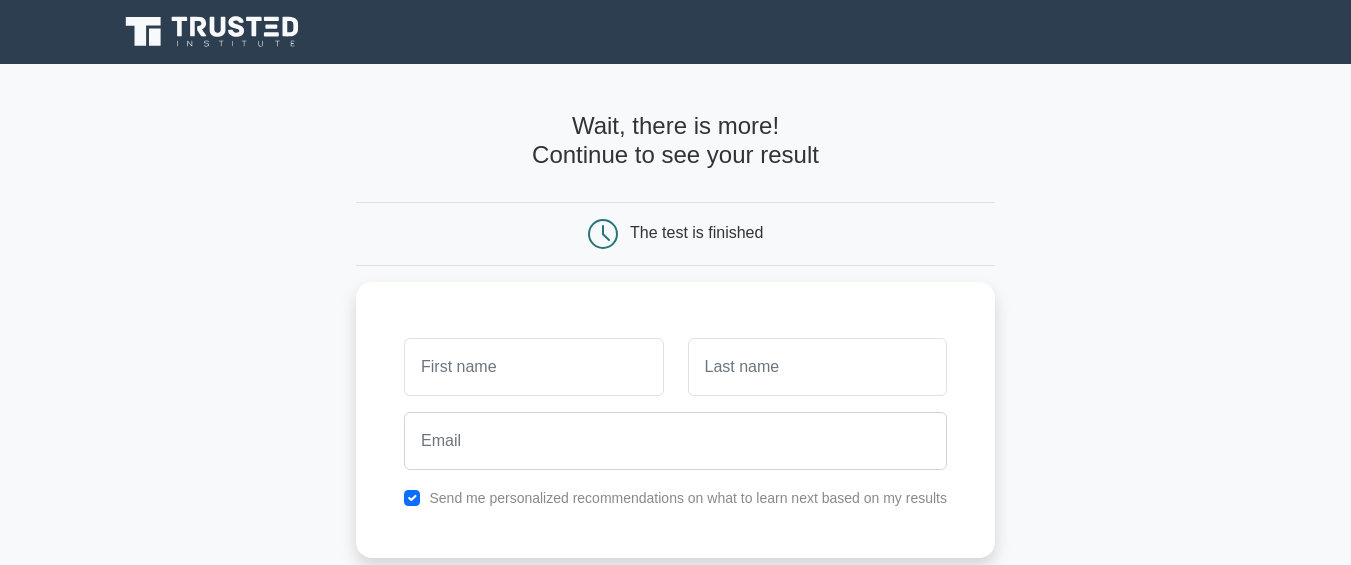 scroll, scrollTop: 0, scrollLeft: 0, axis: both 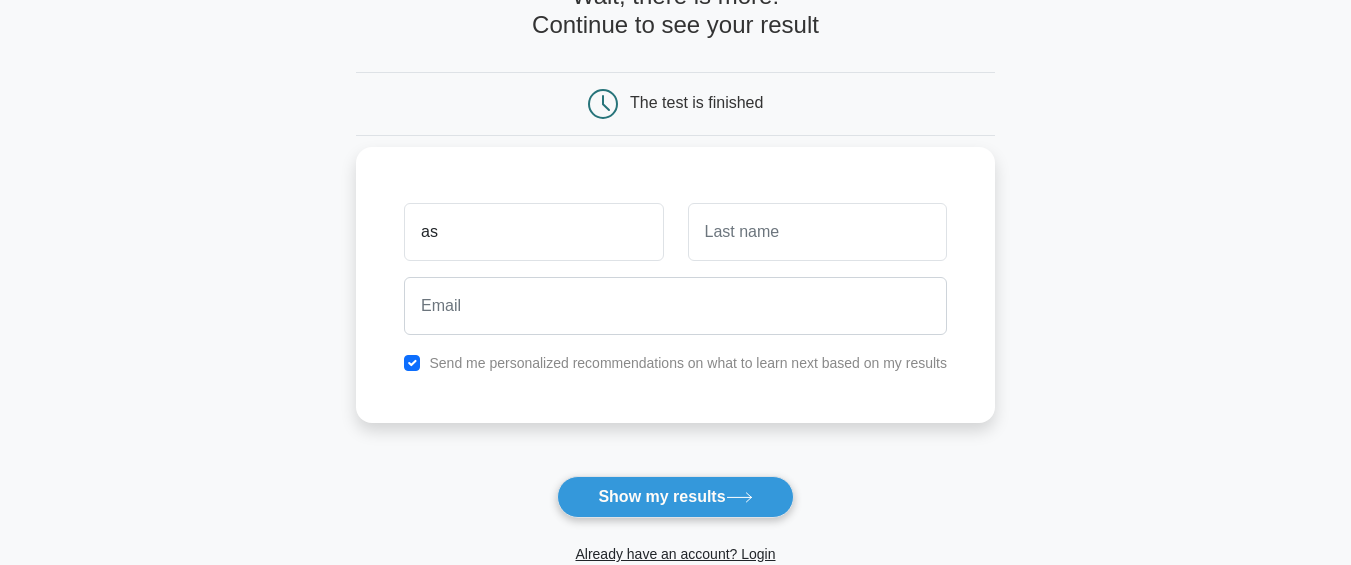 type on "a" 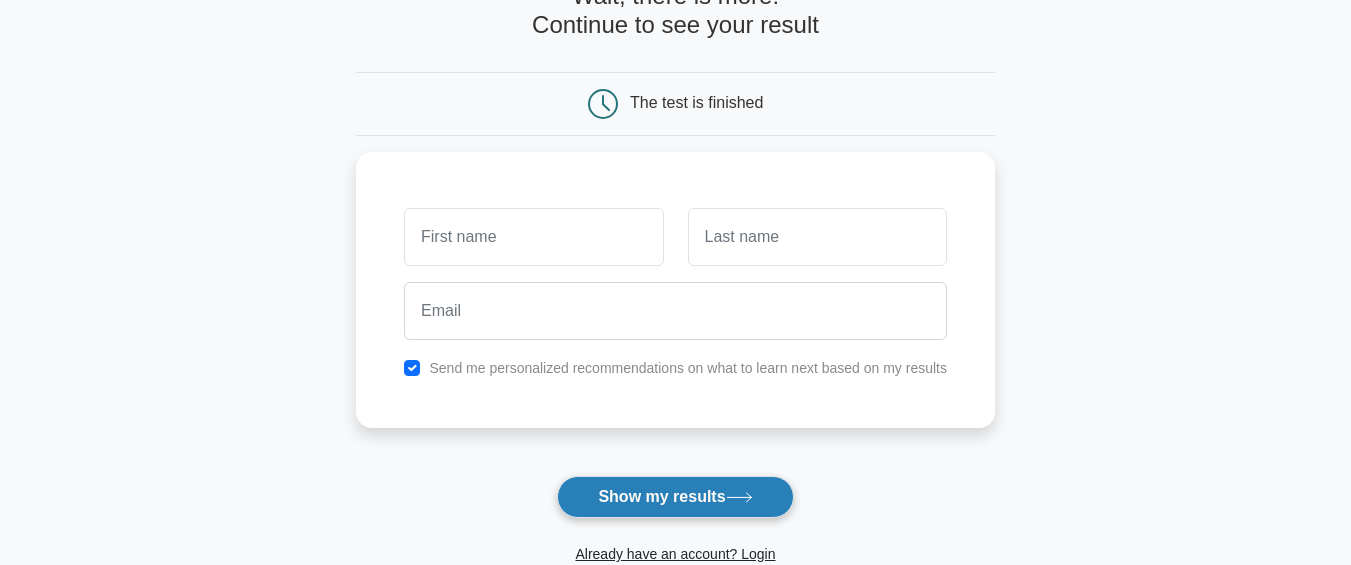click on "Show my results" at bounding box center [675, 497] 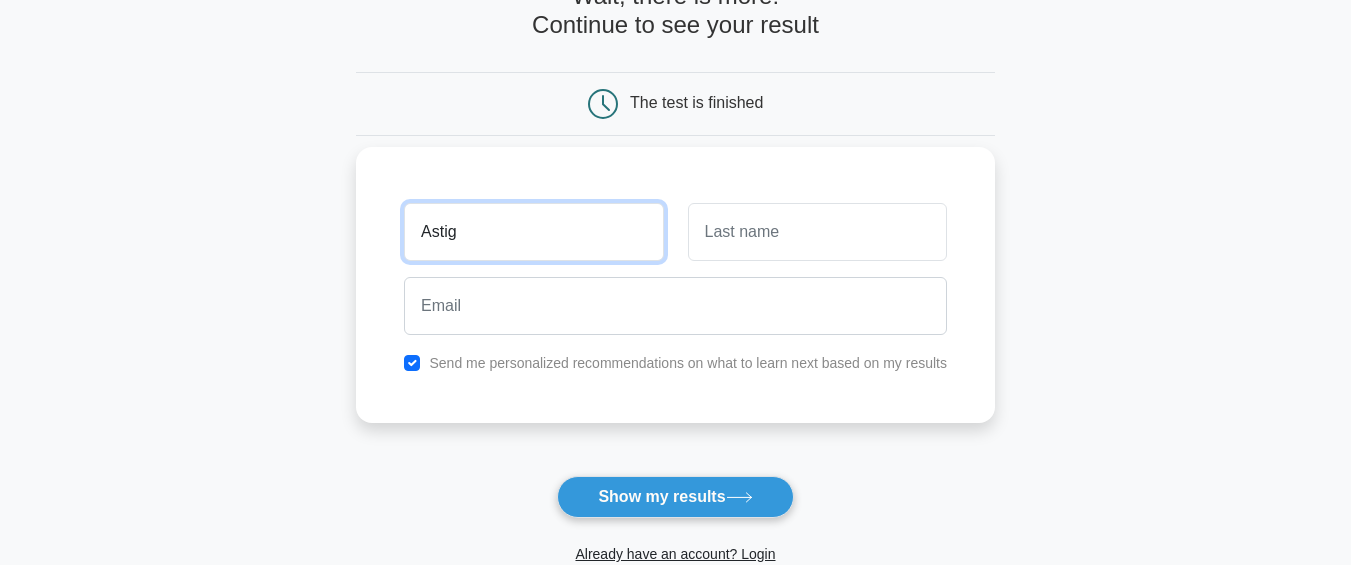type on "[CITY]" 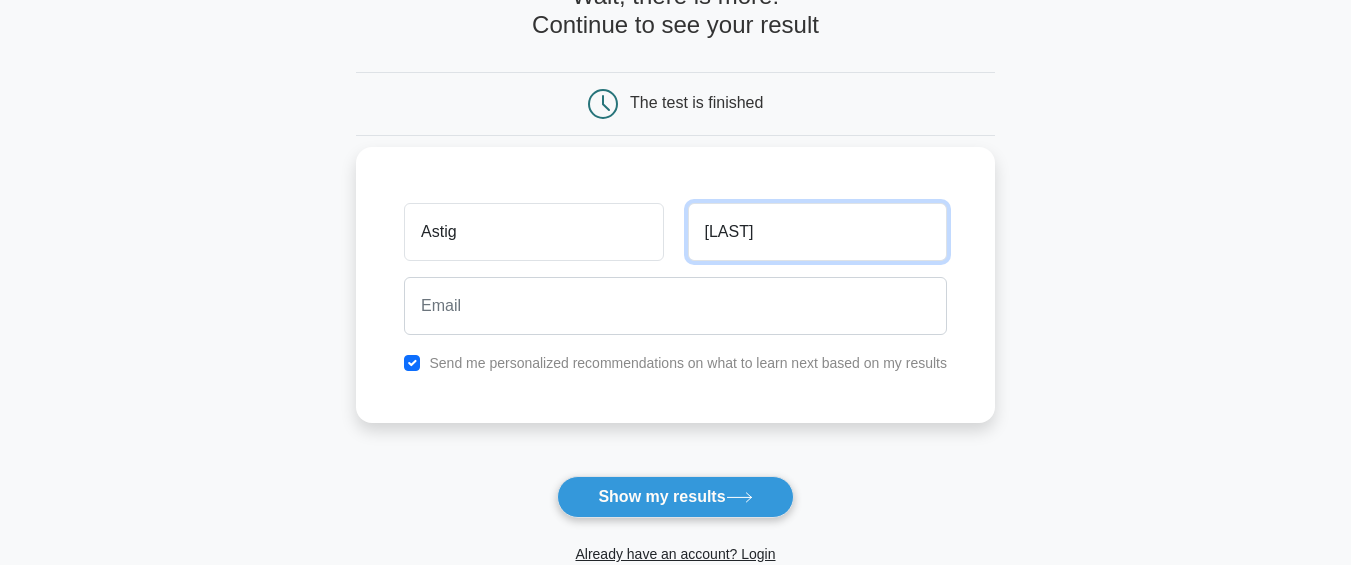 type on "Melemetdjian" 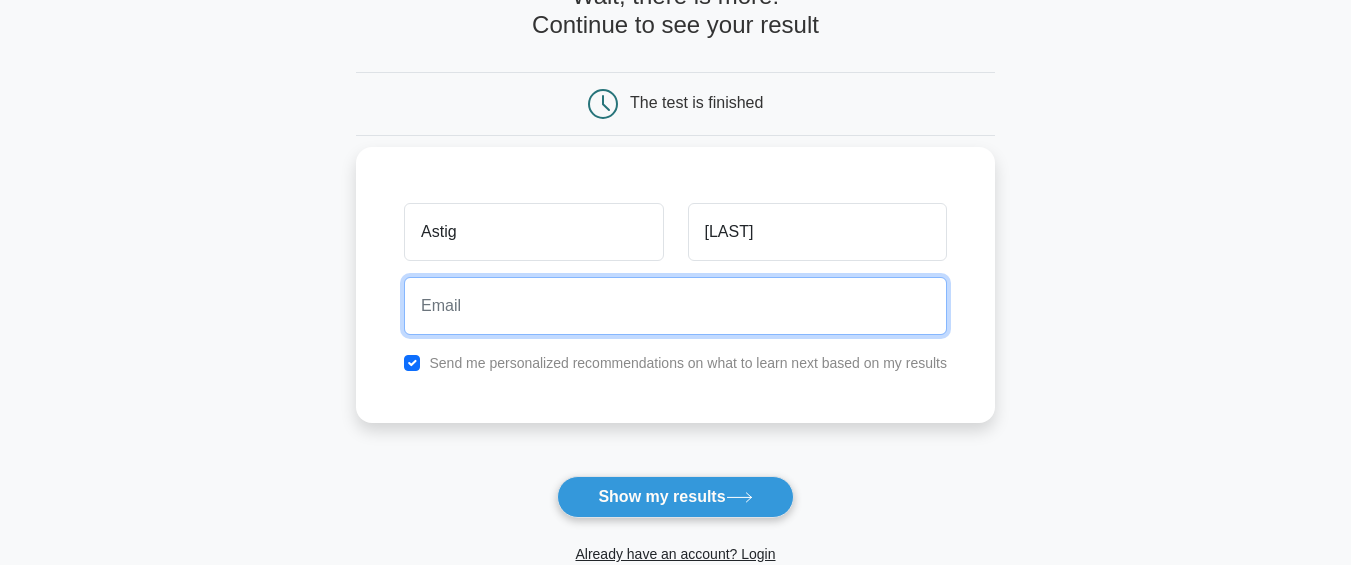 click at bounding box center (675, 306) 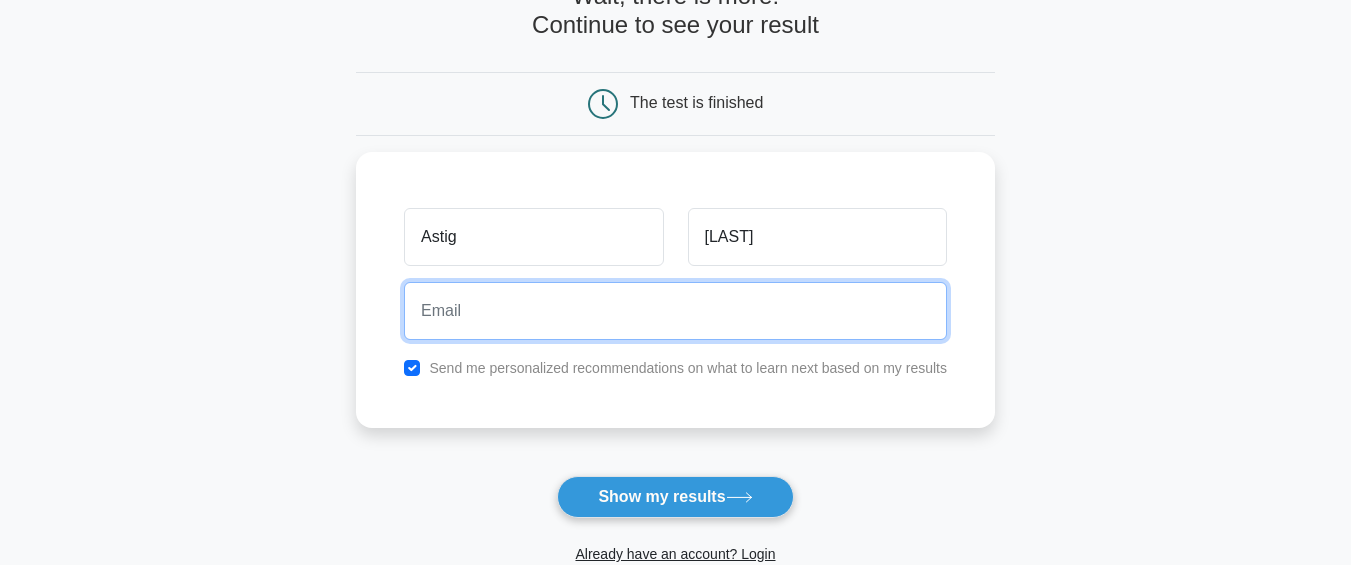 type on "astigm@hotmail.com" 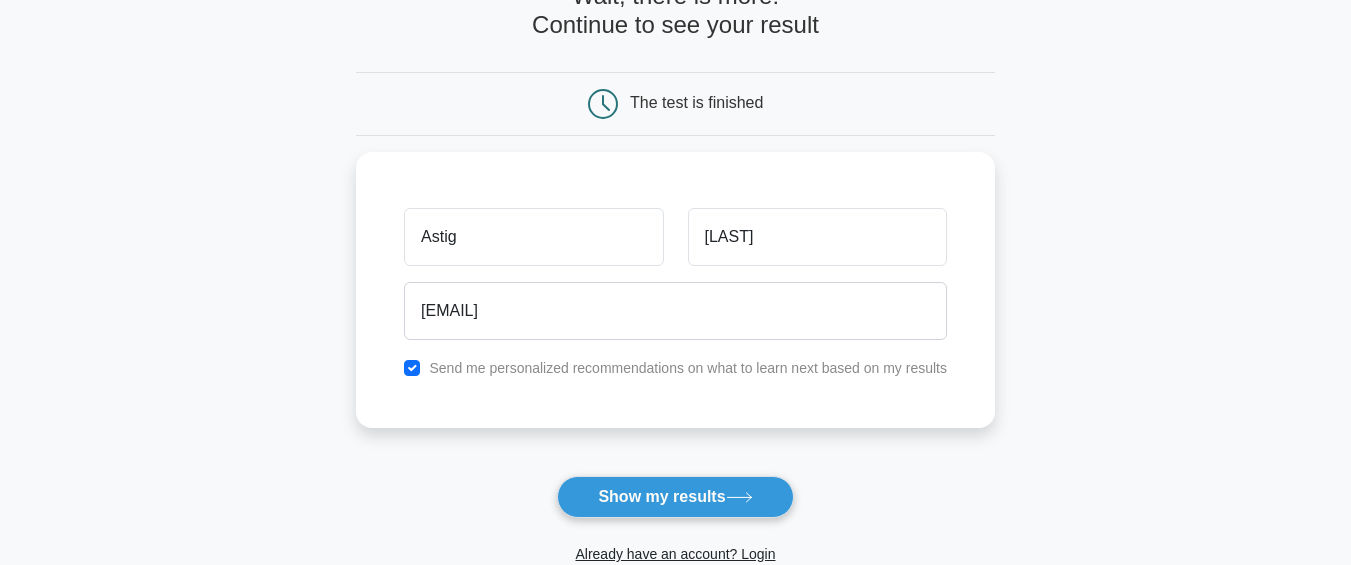 click on "Wait, there is more! Continue to see your result
The test is finished
Astig" at bounding box center (675, 294) 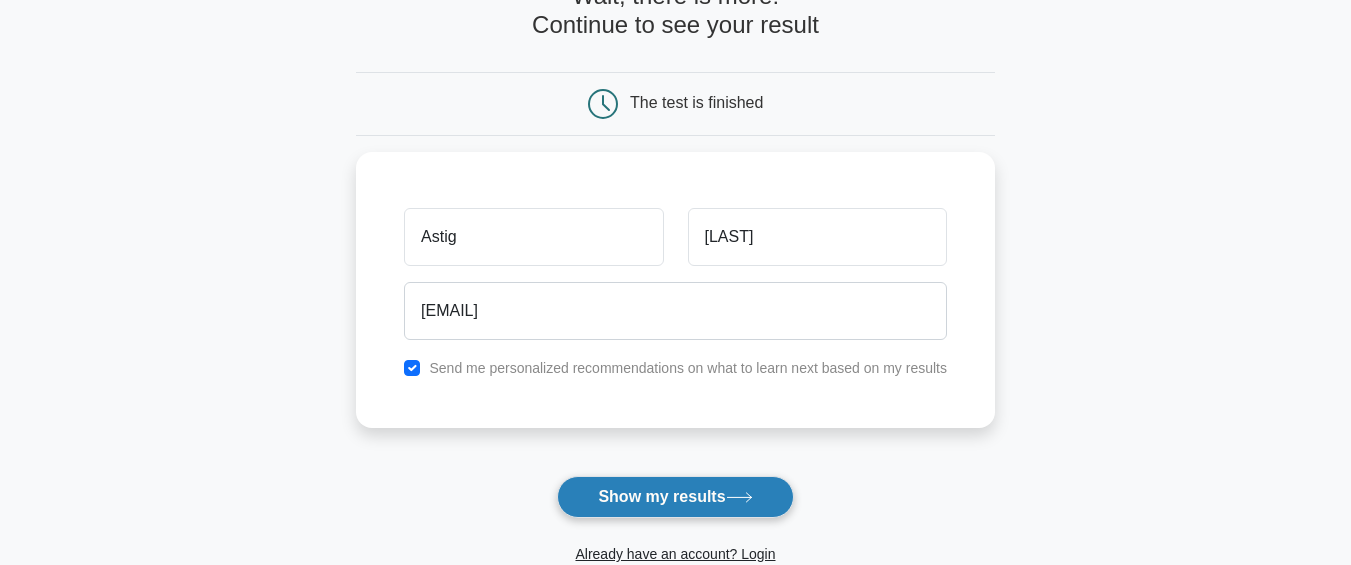 click on "Show my results" at bounding box center (675, 497) 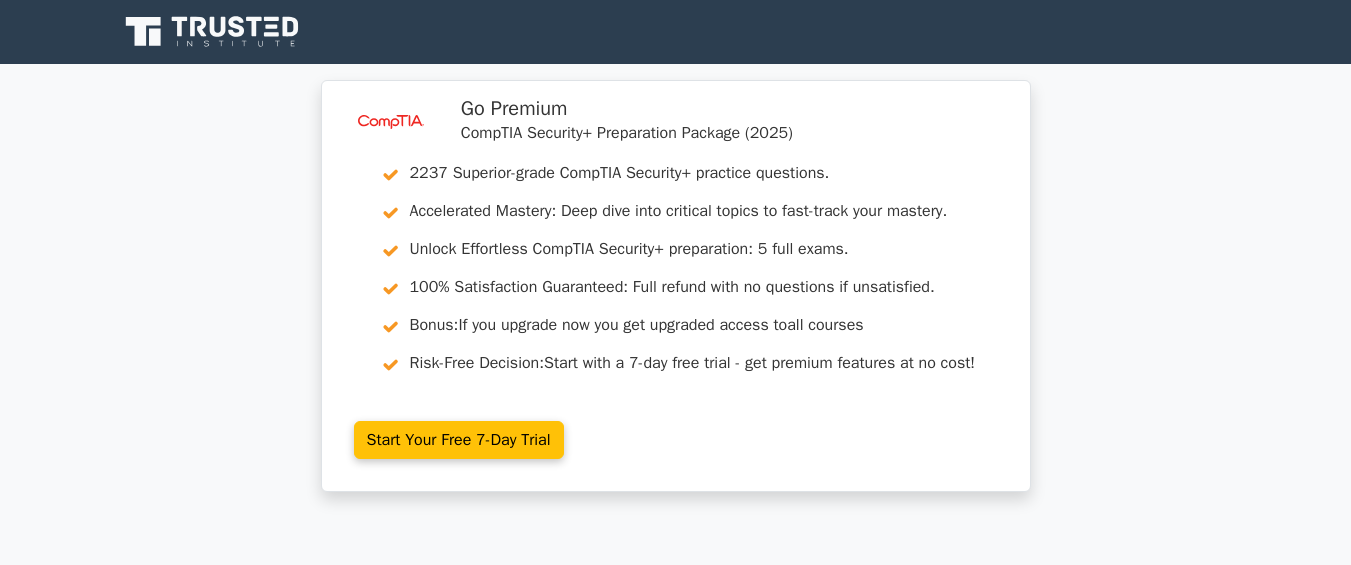 scroll, scrollTop: 0, scrollLeft: 0, axis: both 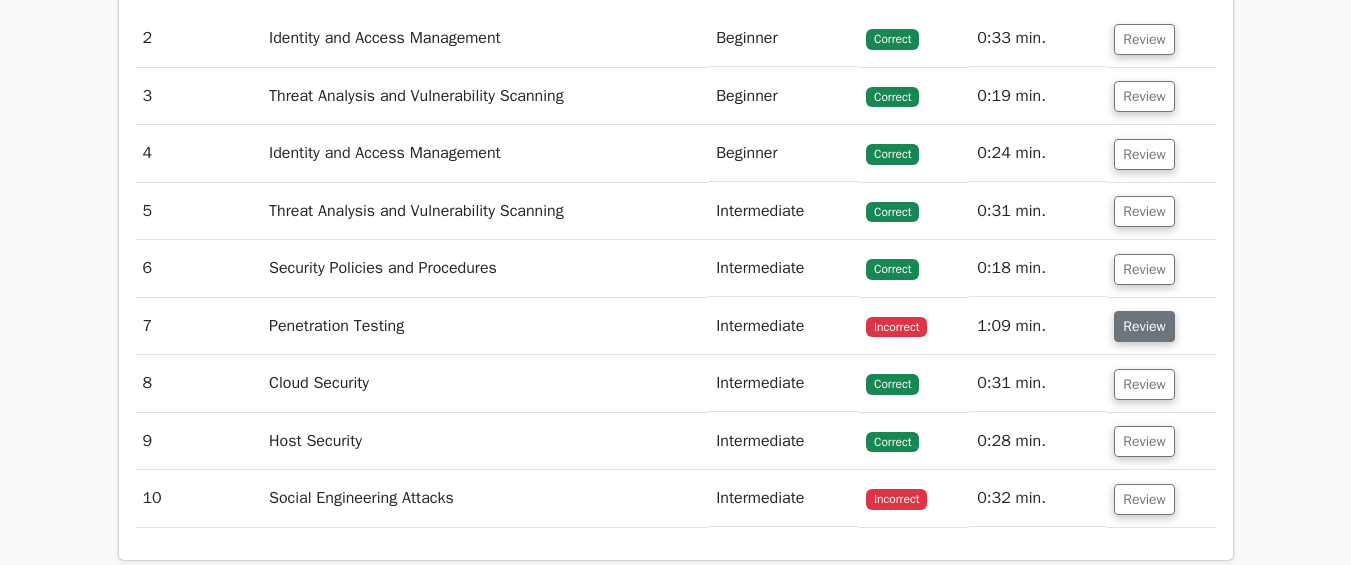 click on "Review" at bounding box center (1144, 326) 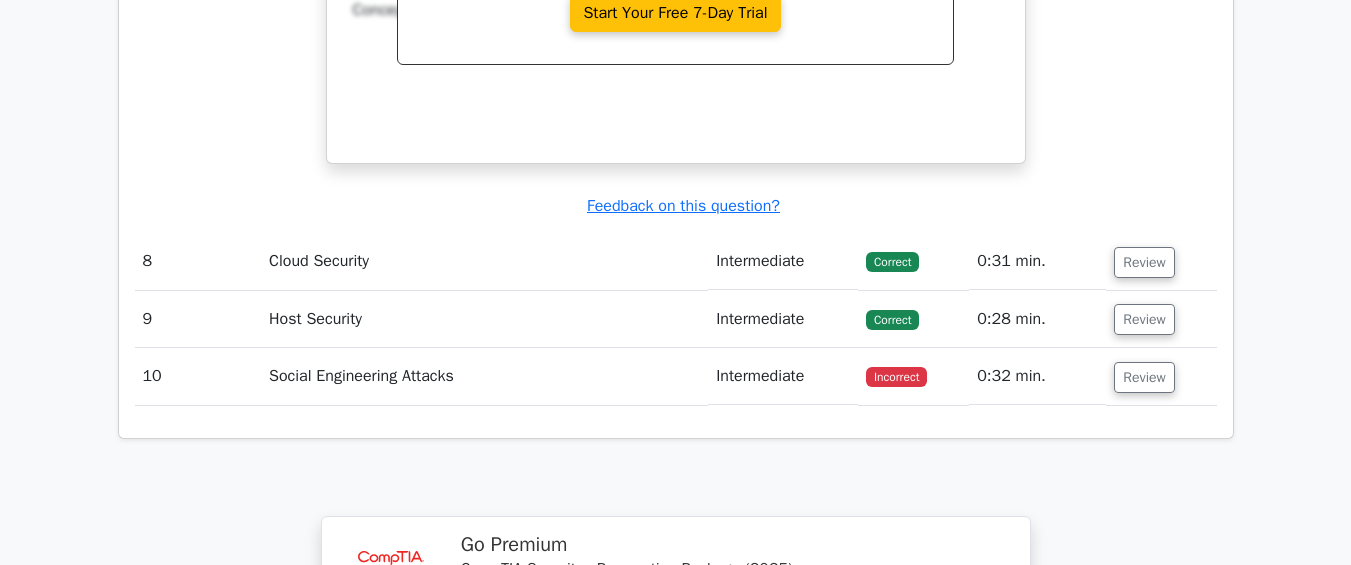 scroll, scrollTop: 3338, scrollLeft: 0, axis: vertical 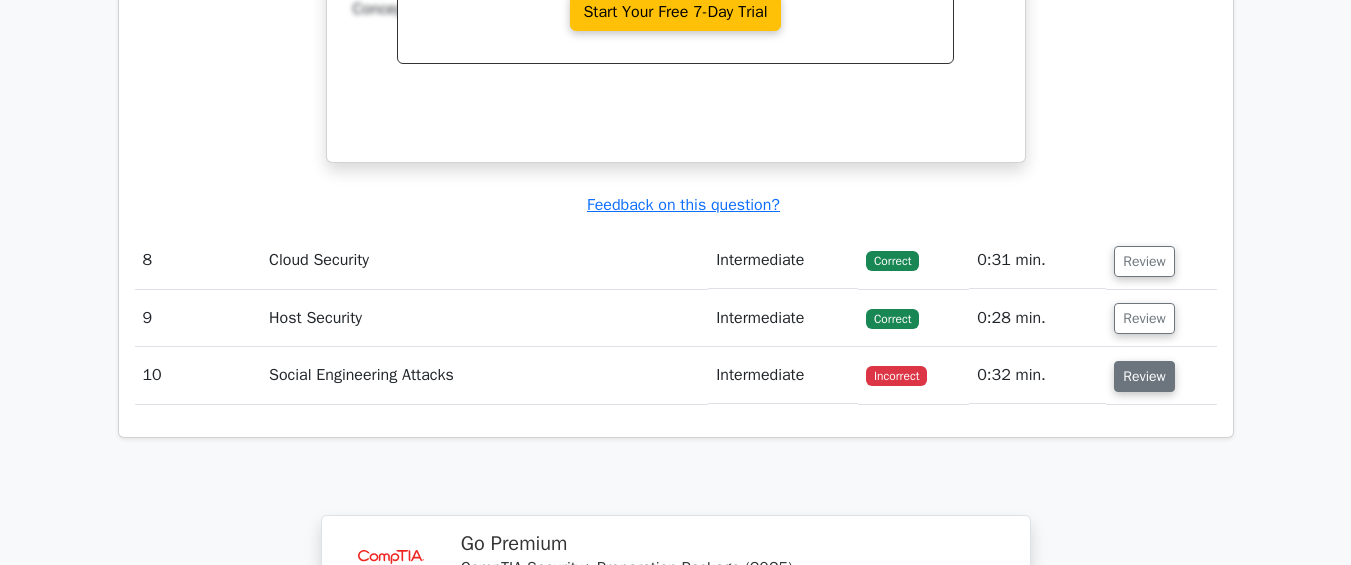click on "Review" at bounding box center [1144, 376] 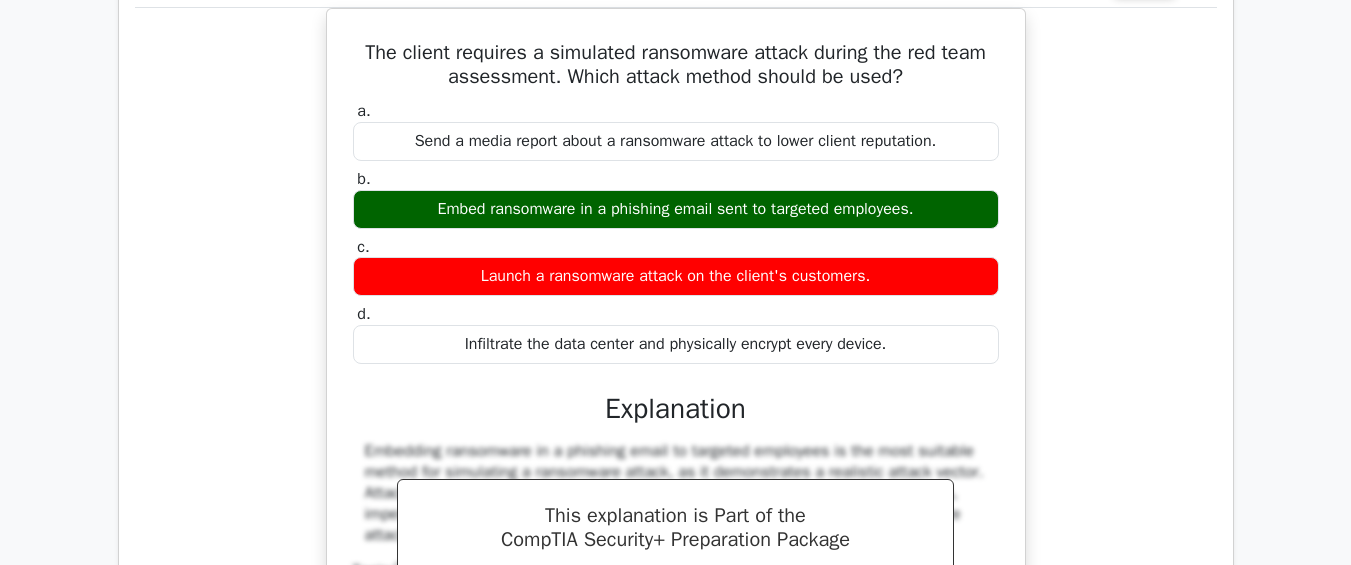 scroll, scrollTop: 2754, scrollLeft: 0, axis: vertical 